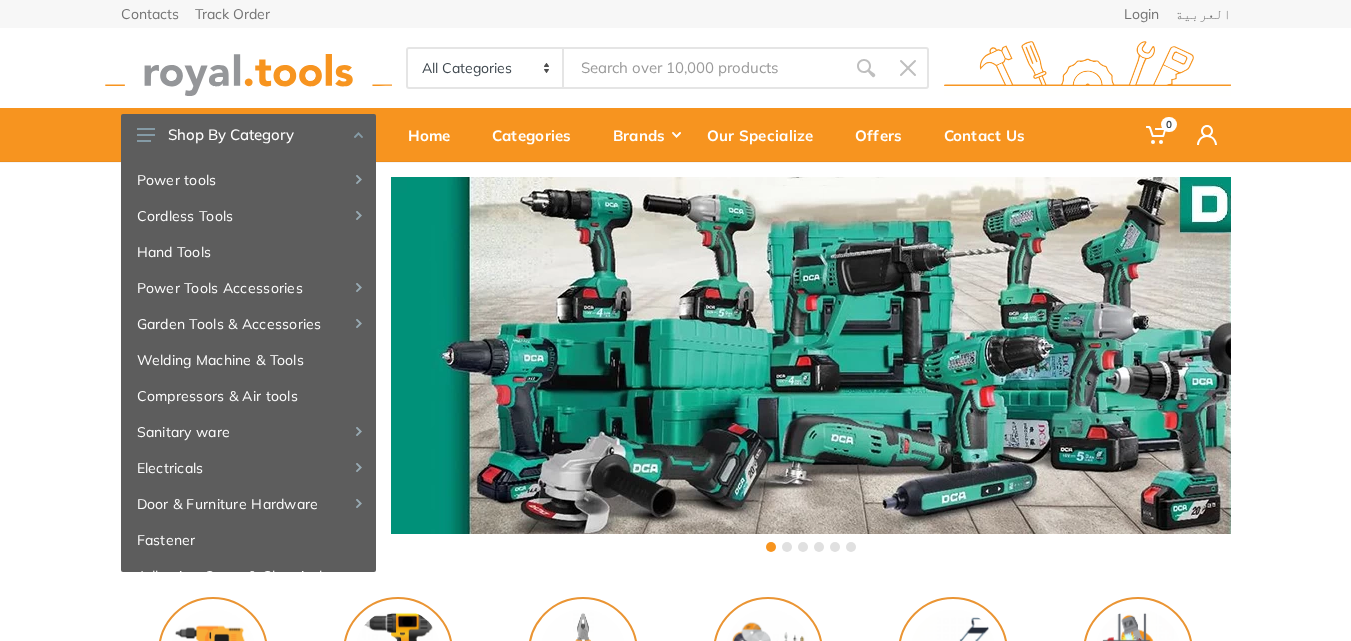 scroll, scrollTop: 0, scrollLeft: 0, axis: both 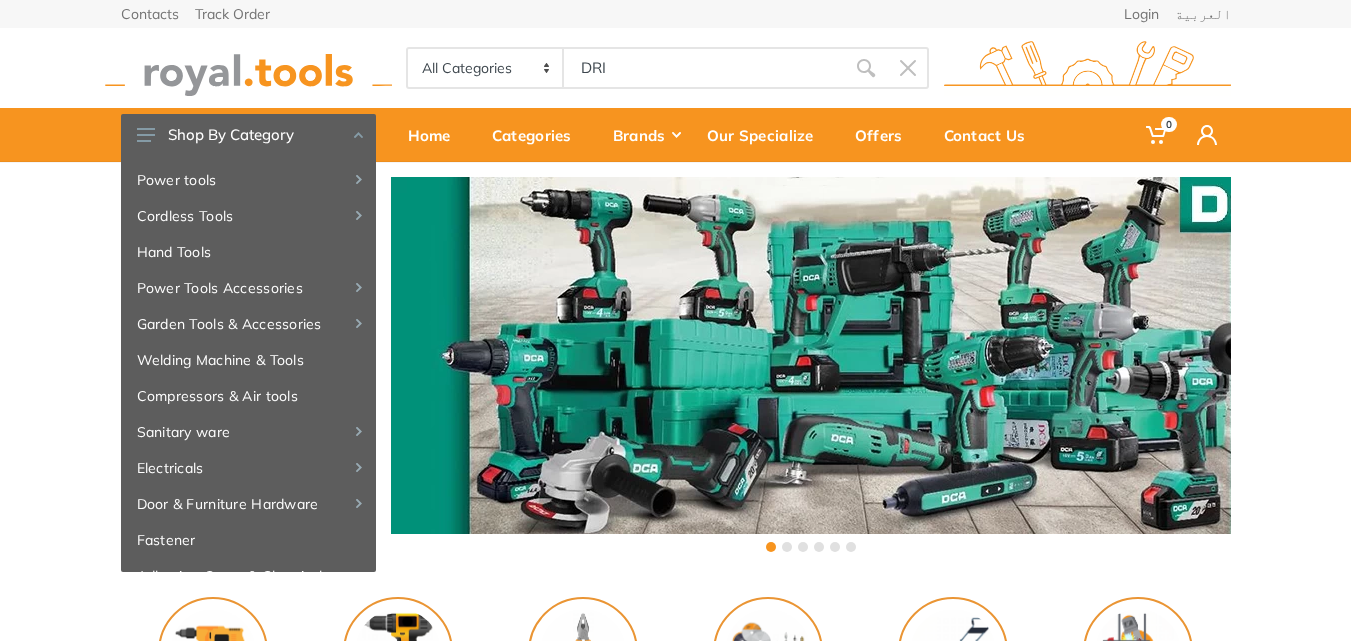 type on "DRI" 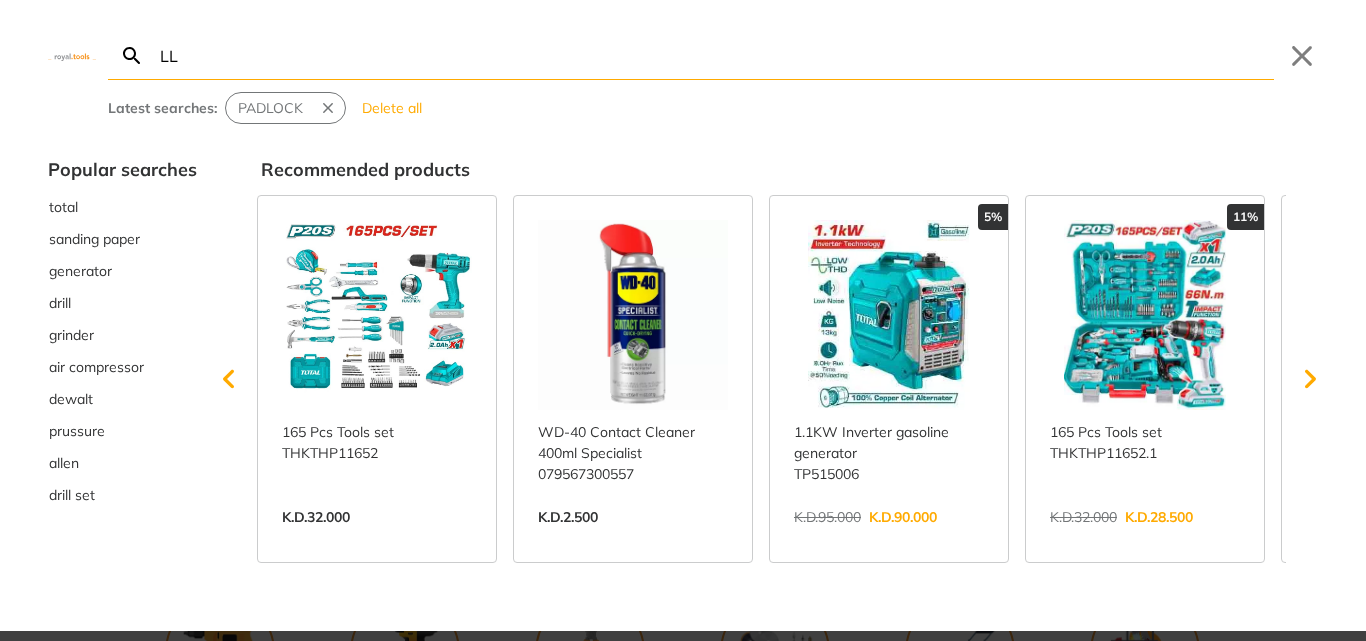 type on "LL" 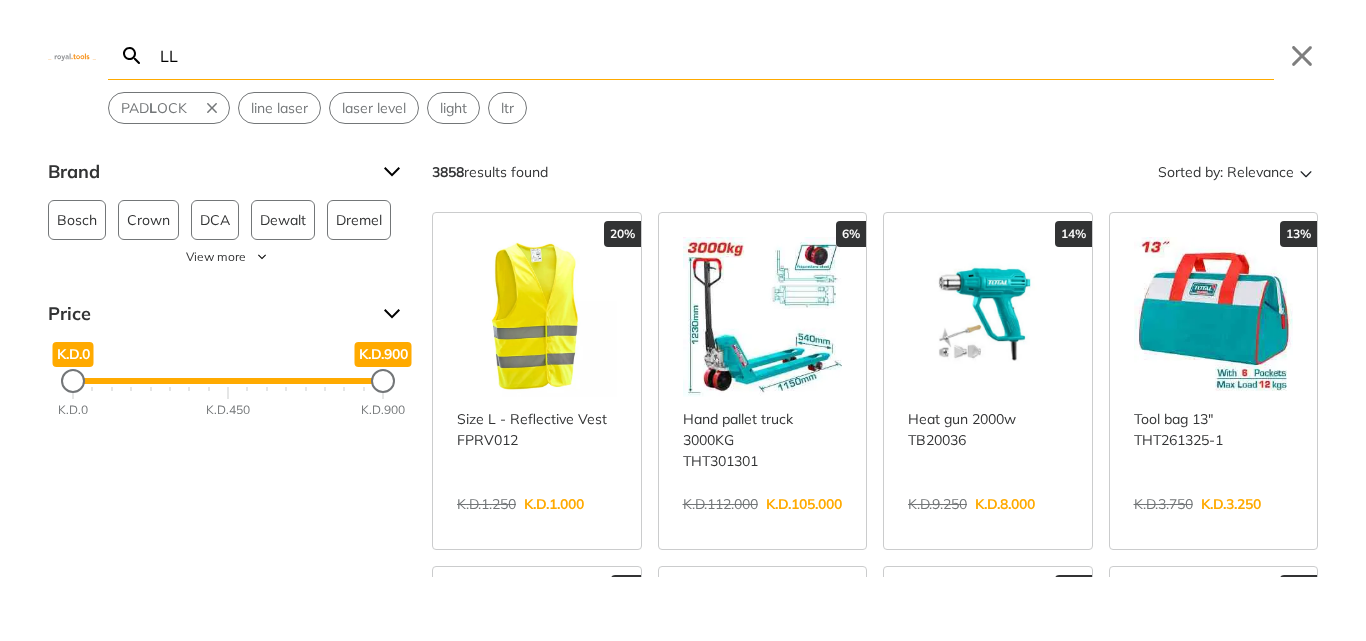 scroll, scrollTop: 0, scrollLeft: 0, axis: both 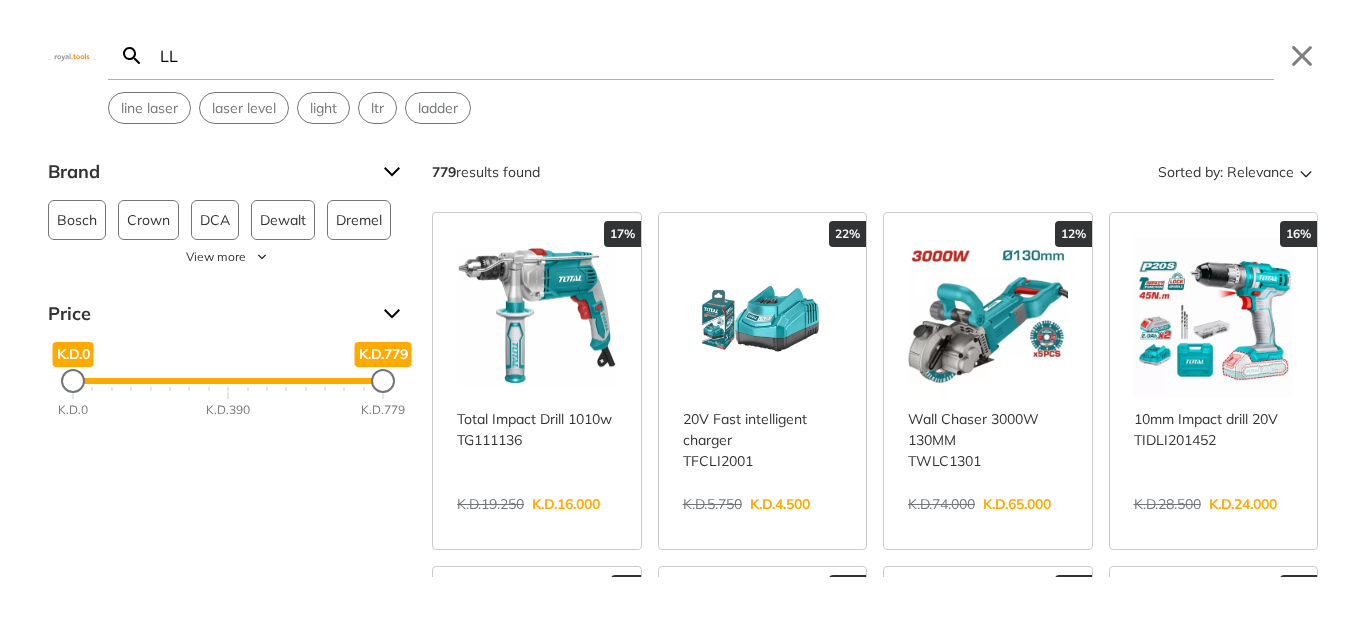 type on "L" 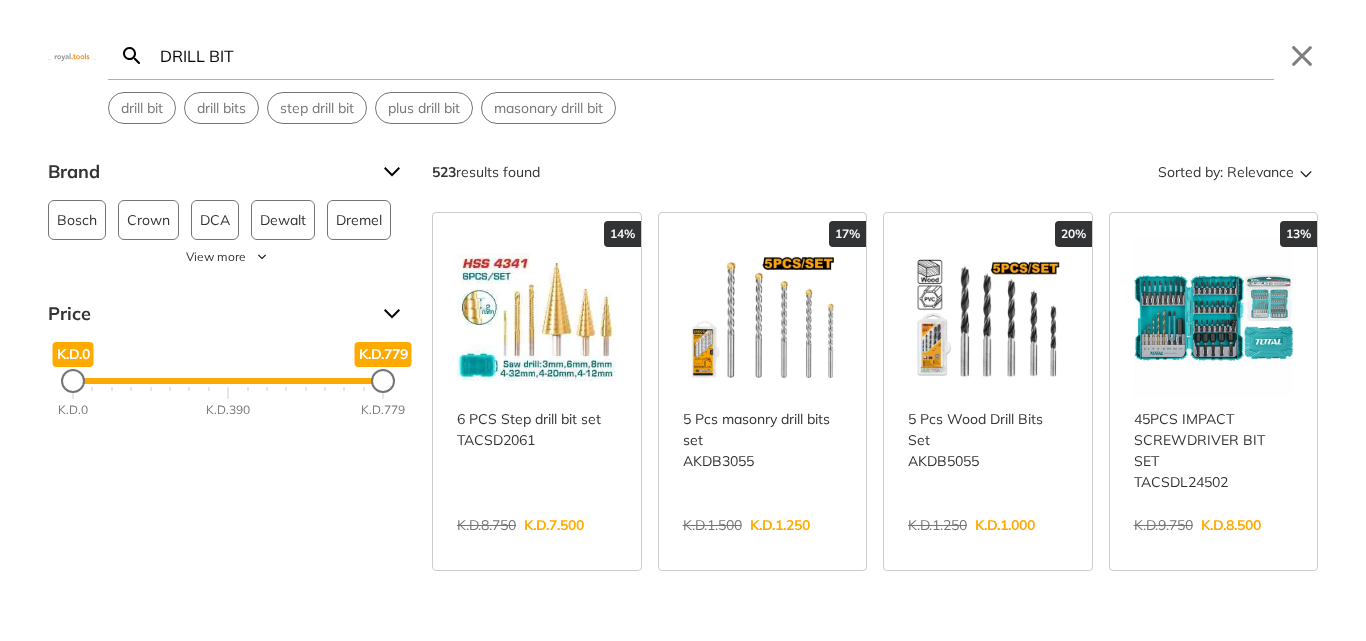 type on "DRILL BIT" 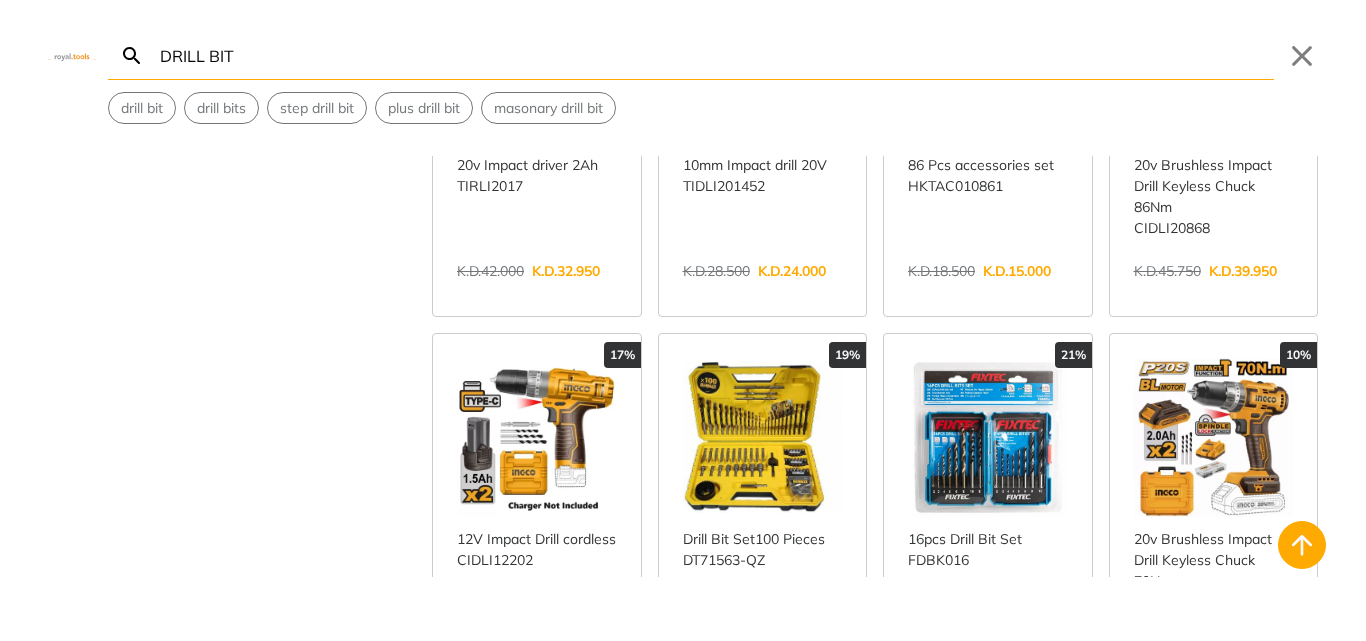 scroll, scrollTop: 1000, scrollLeft: 0, axis: vertical 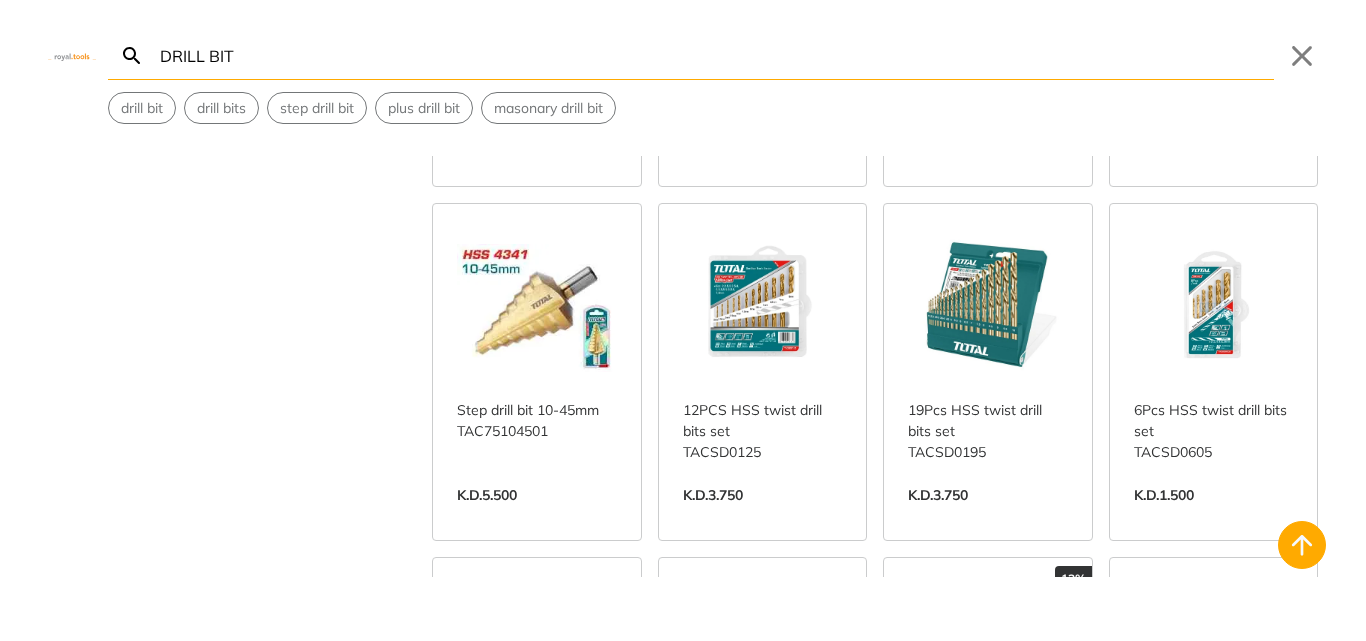 click on "View more →" at bounding box center [988, 516] 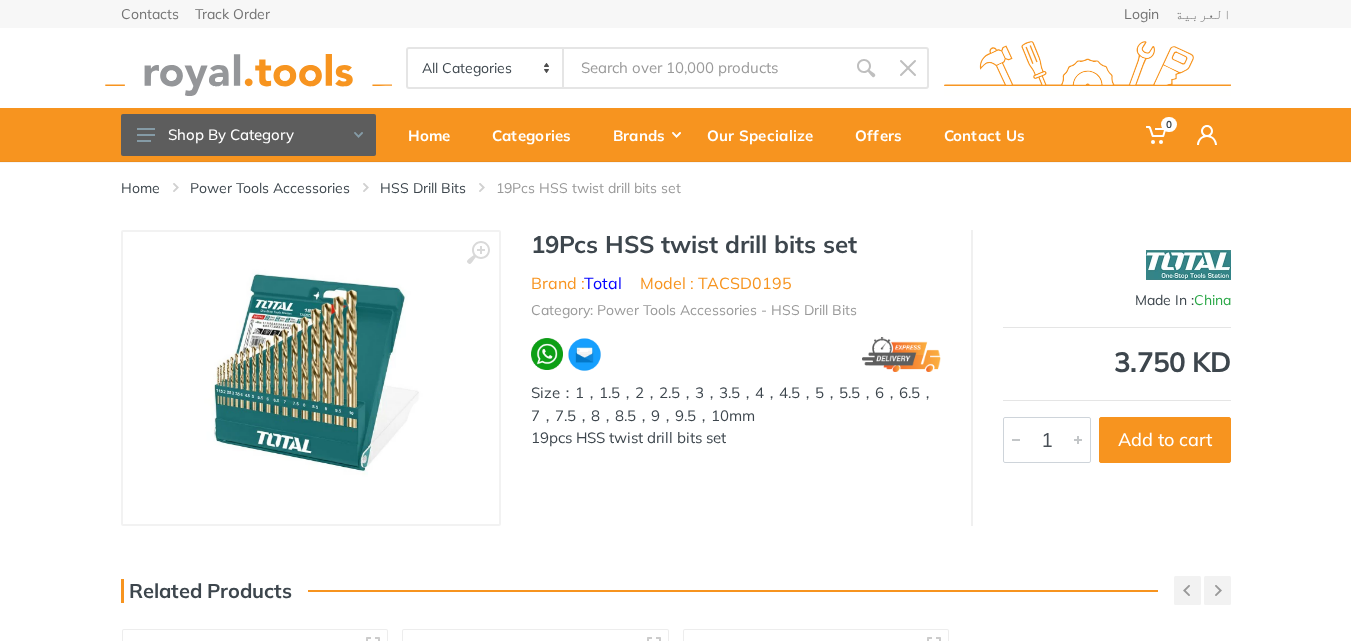 scroll, scrollTop: 0, scrollLeft: 0, axis: both 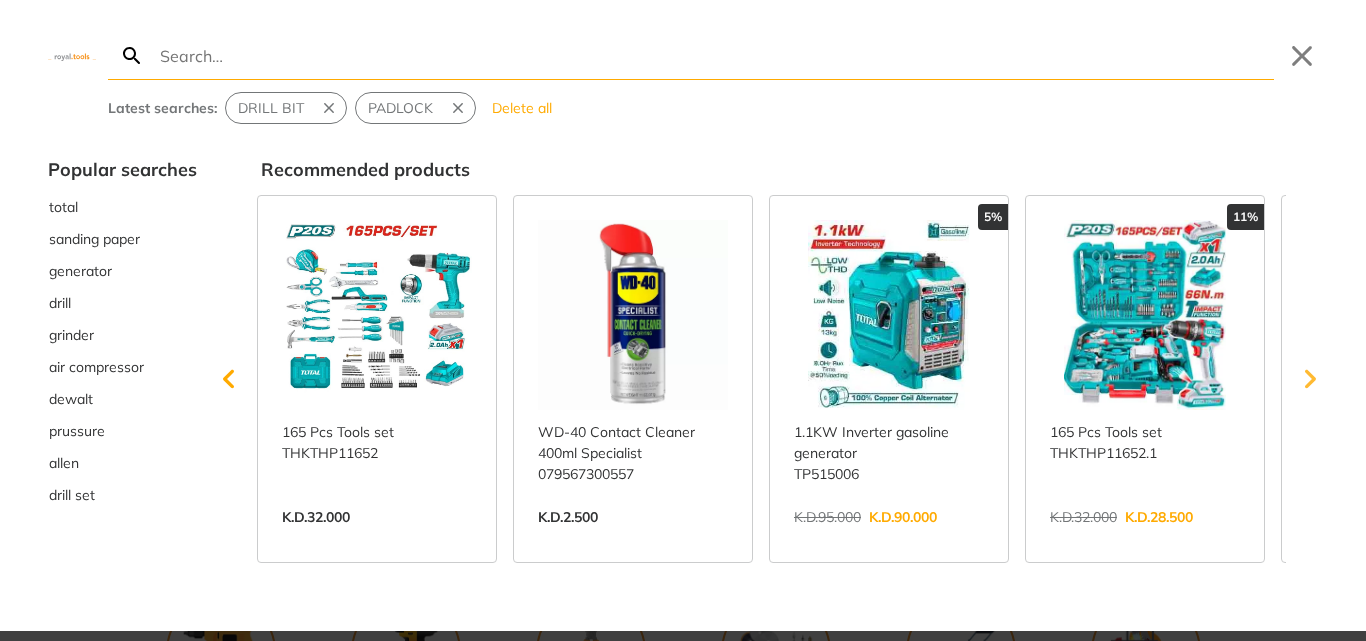 click 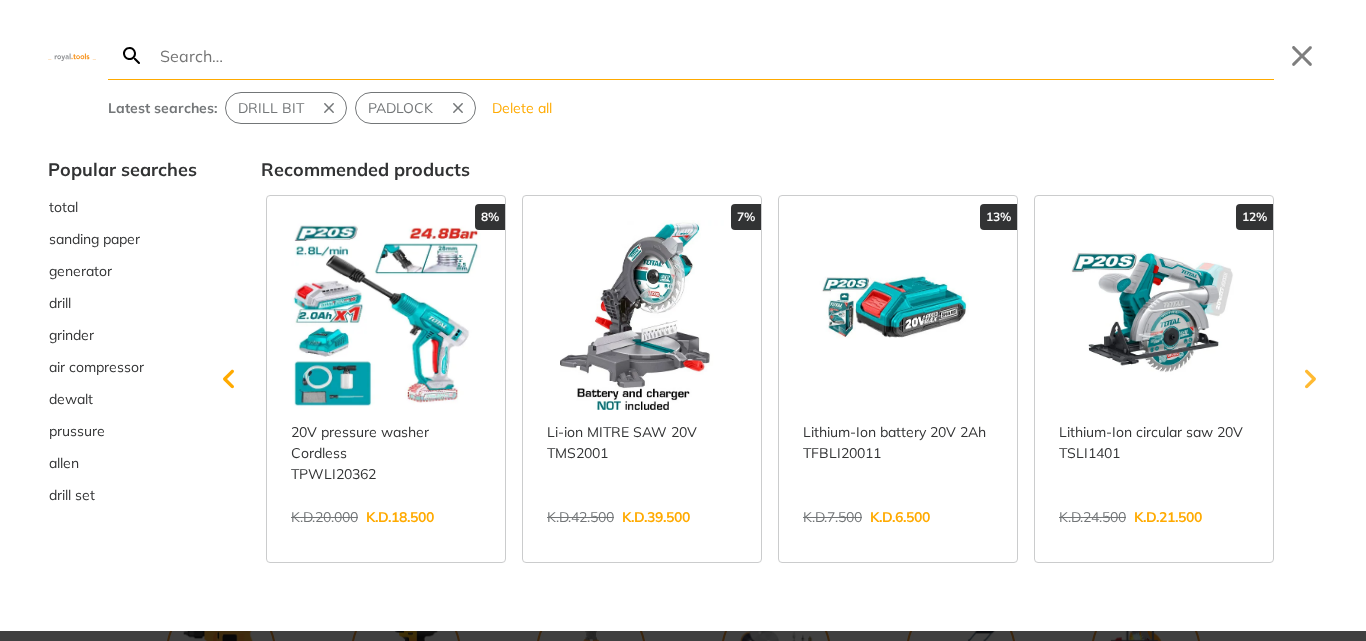 scroll, scrollTop: 0, scrollLeft: 1020, axis: horizontal 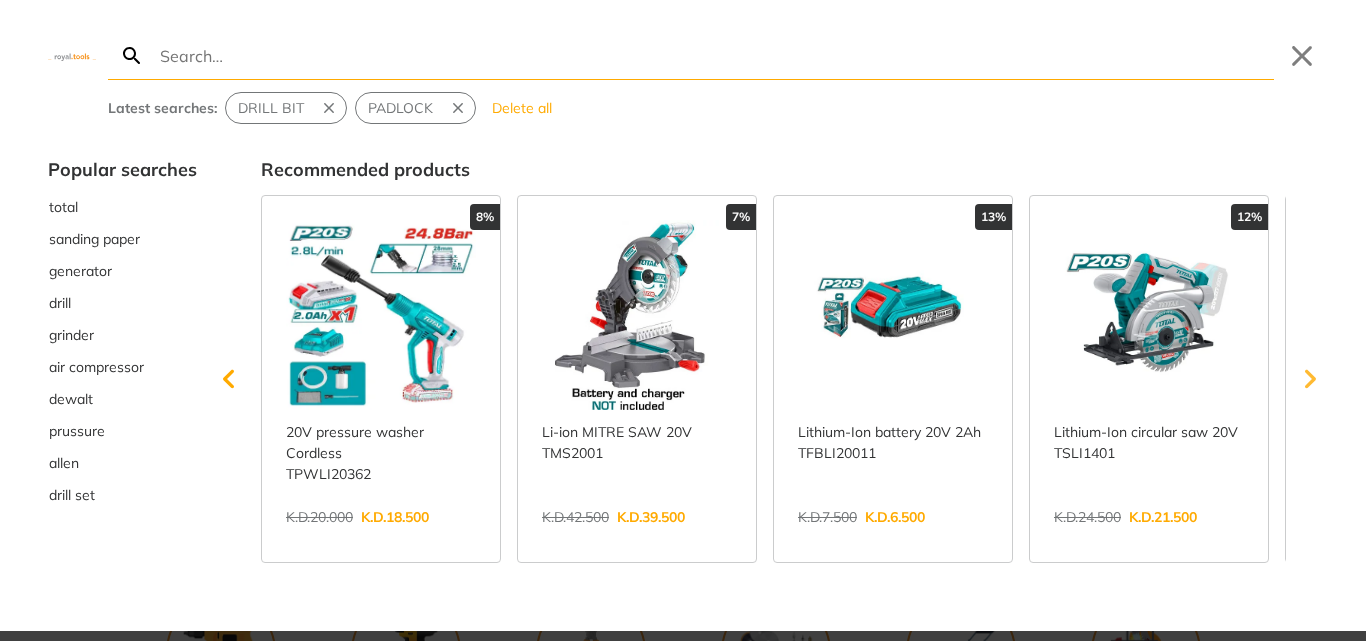 click 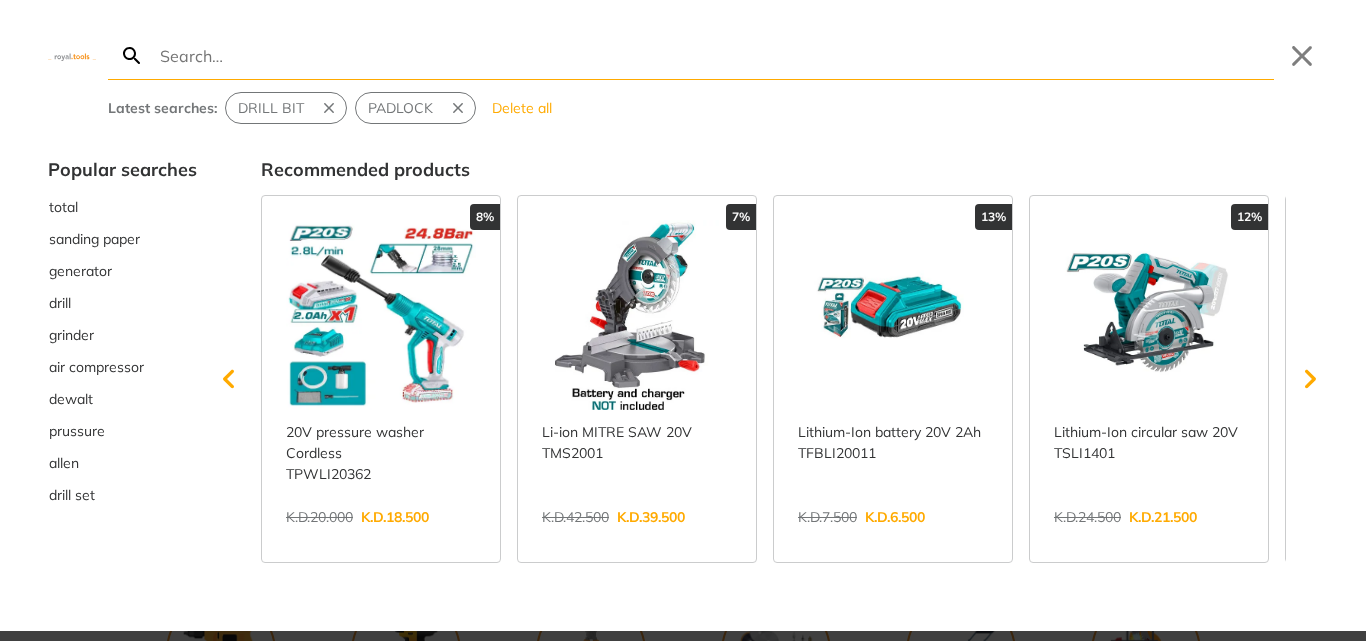scroll, scrollTop: 0, scrollLeft: 1522, axis: horizontal 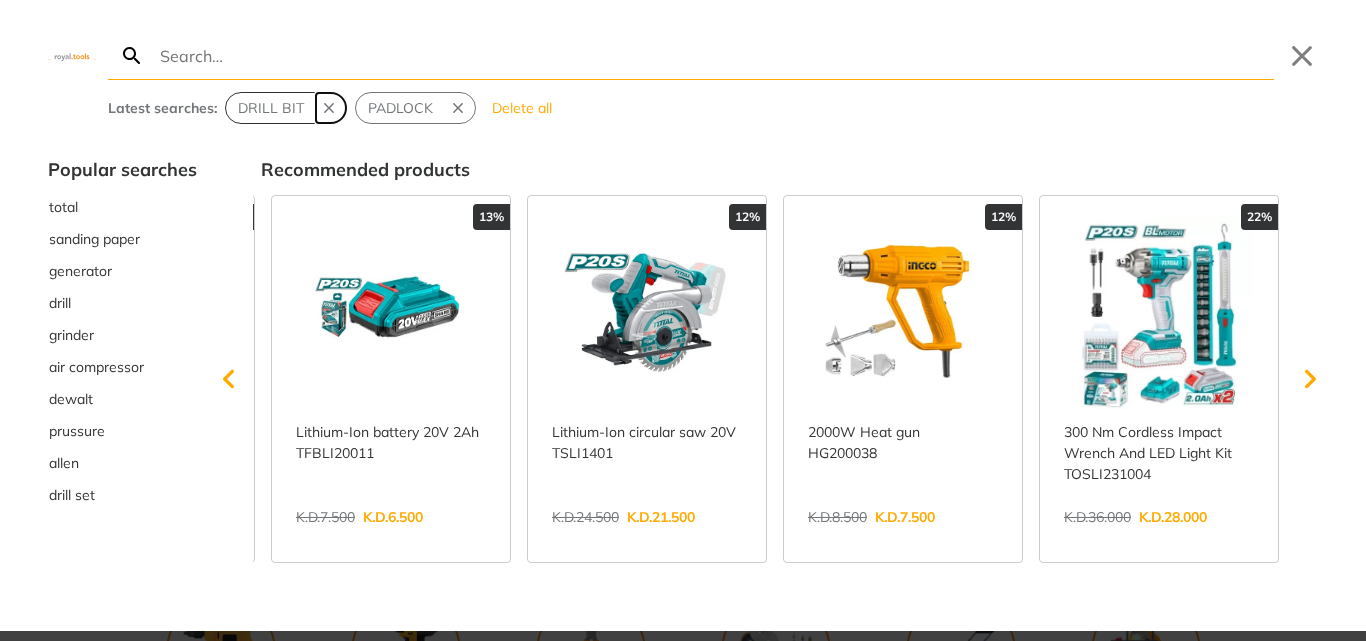 click 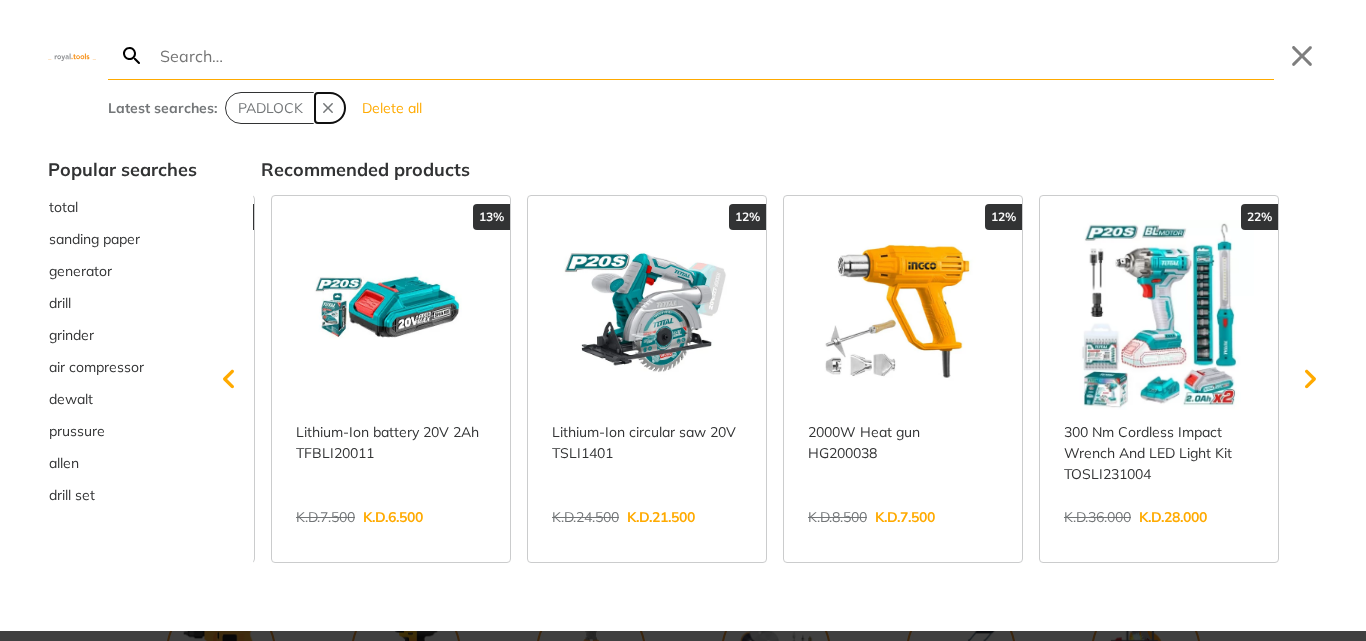click 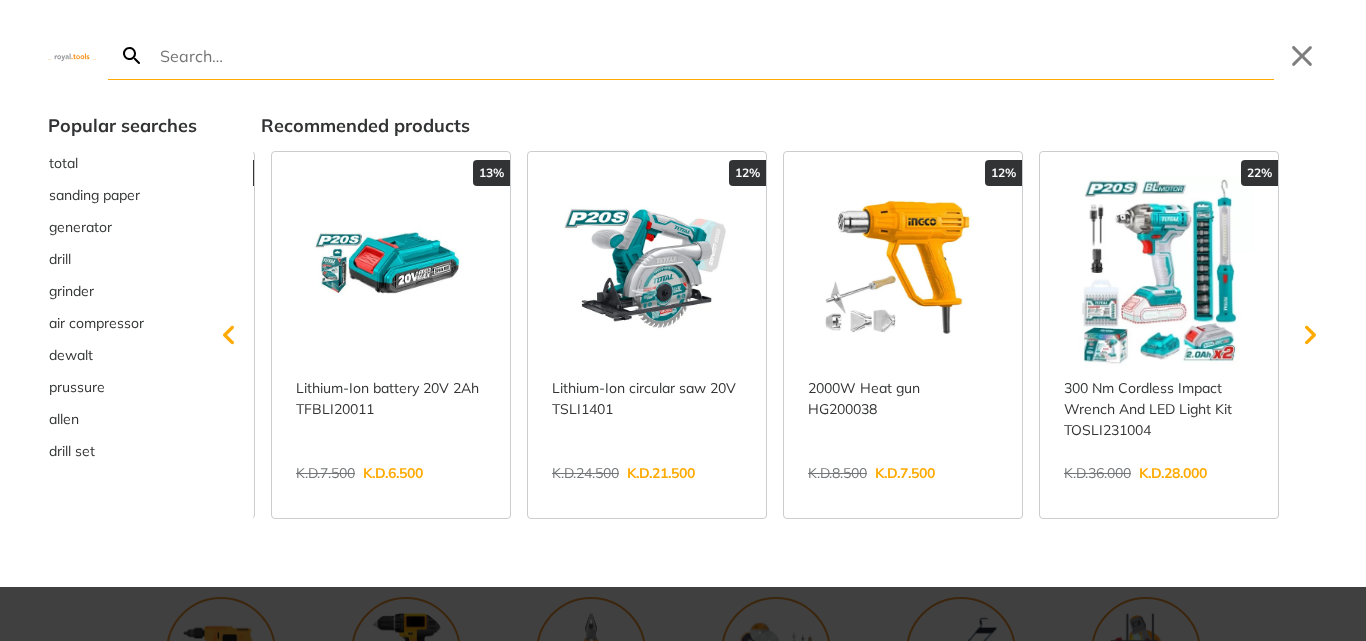 scroll, scrollTop: 0, scrollLeft: 1521, axis: horizontal 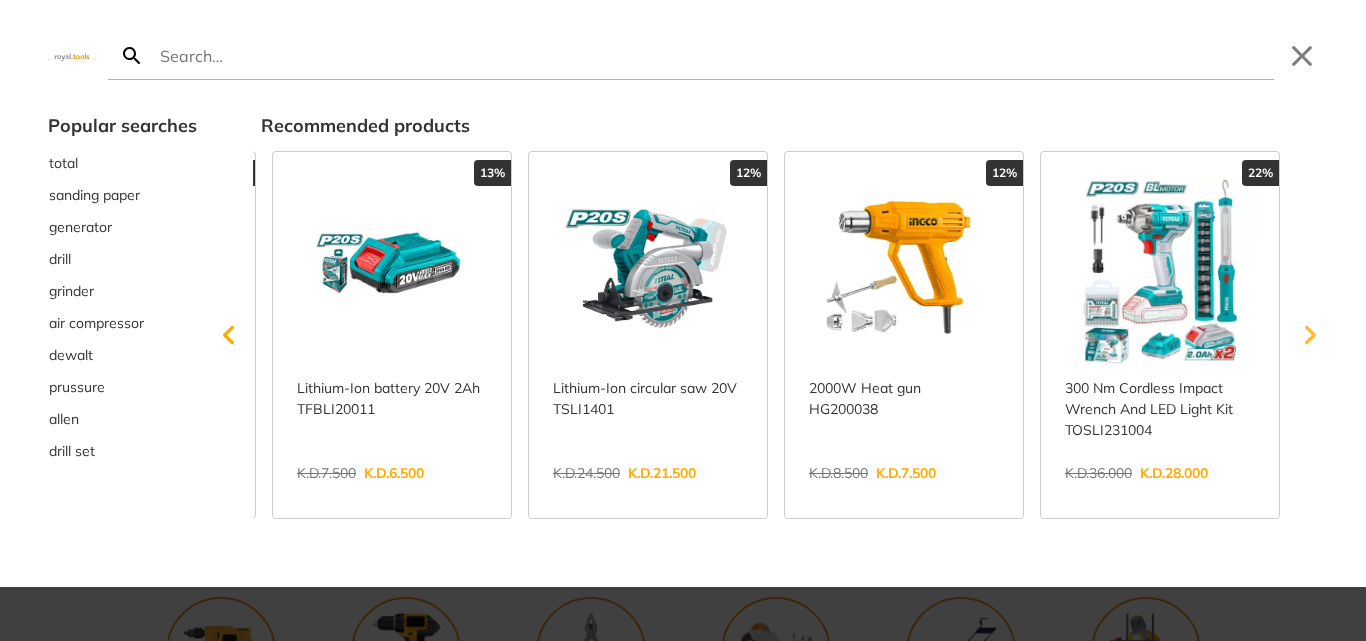 click 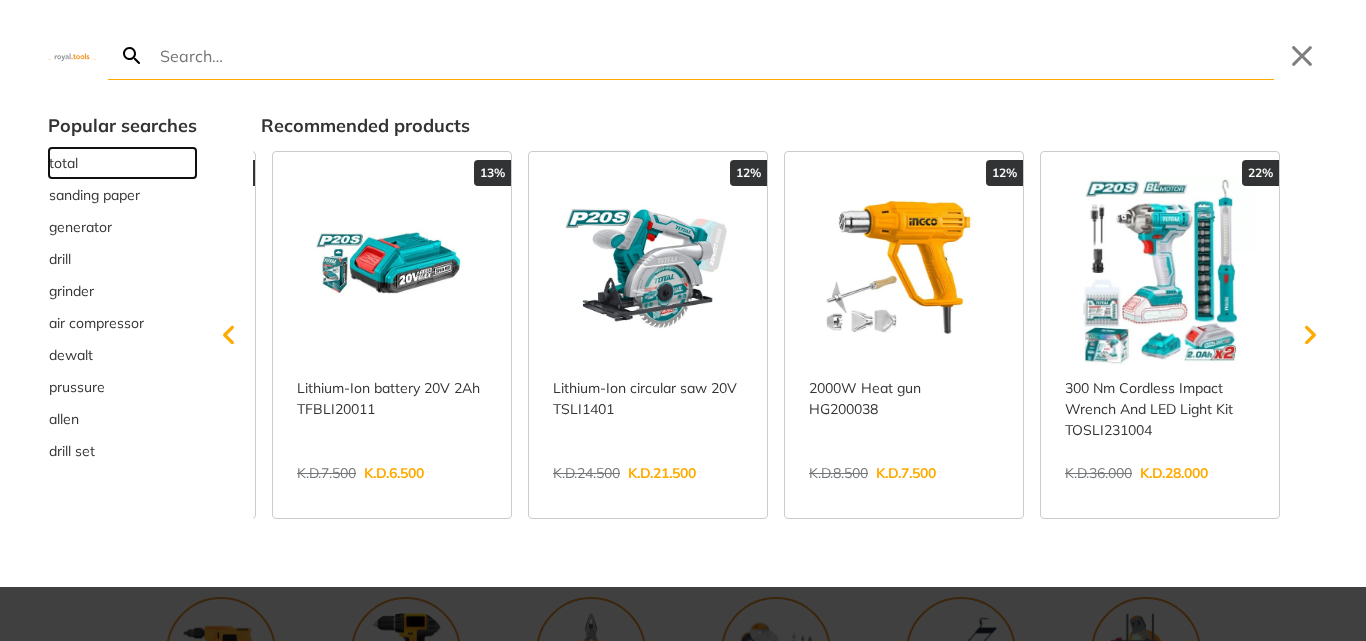 click on "total" at bounding box center (63, 163) 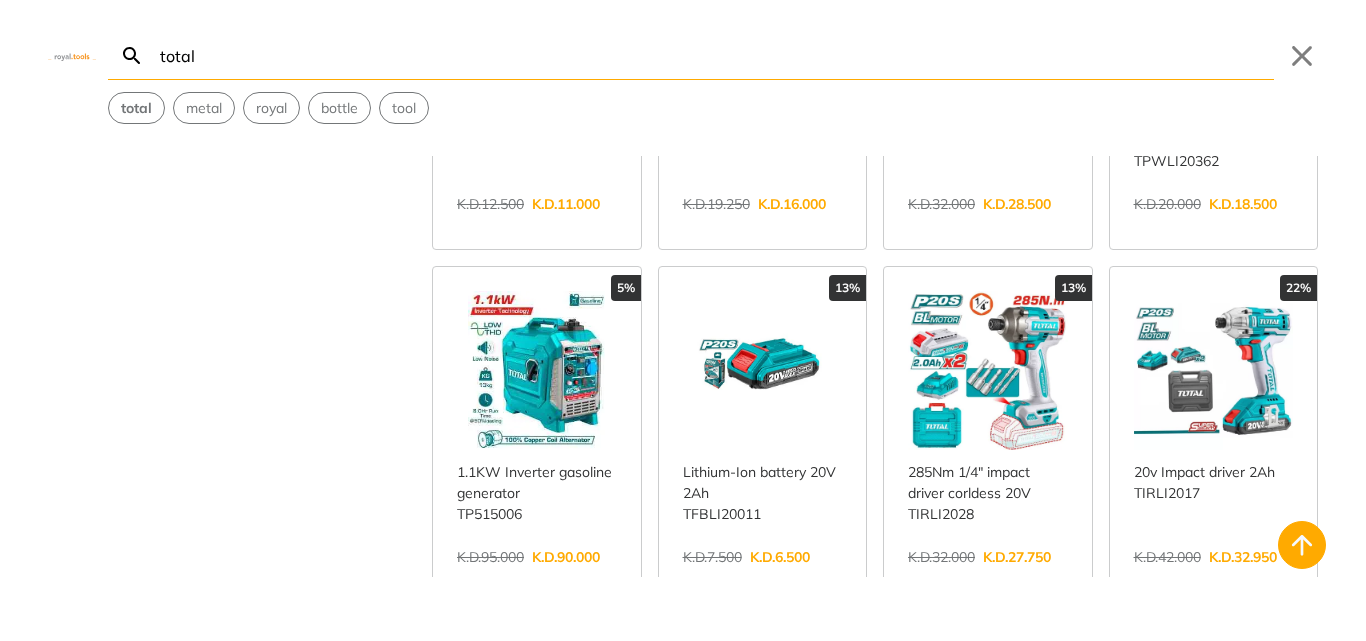 scroll, scrollTop: 700, scrollLeft: 0, axis: vertical 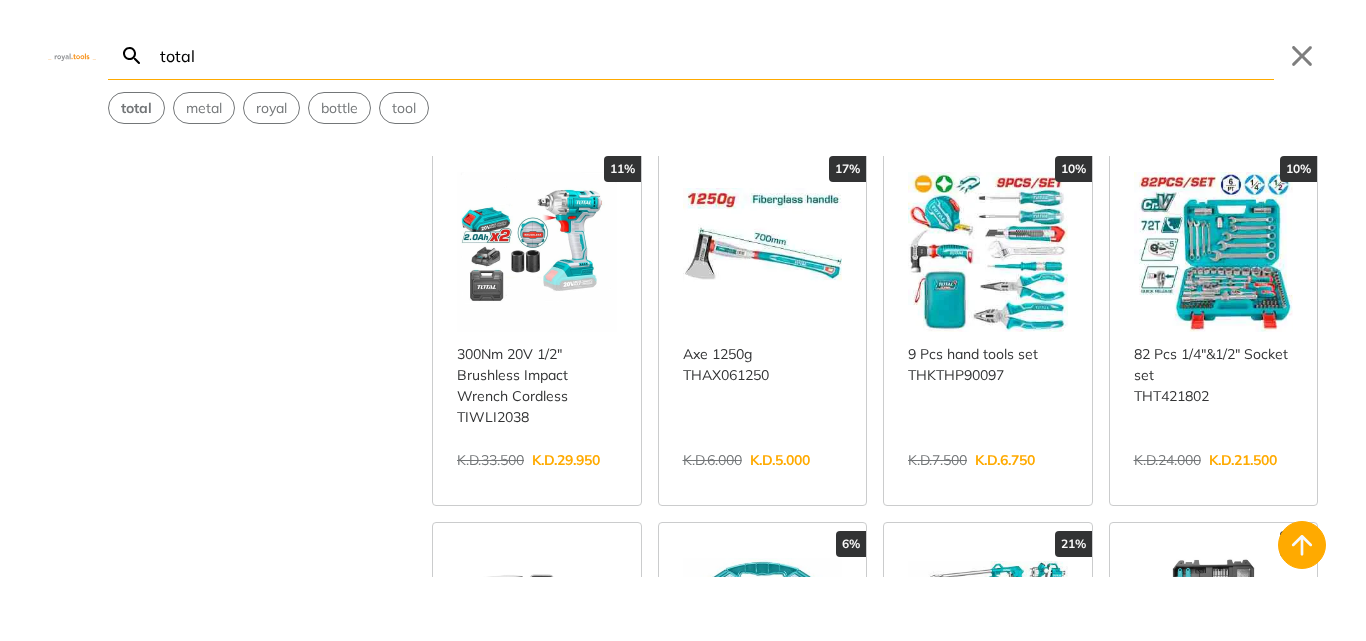 click on "View more →" at bounding box center (988, 481) 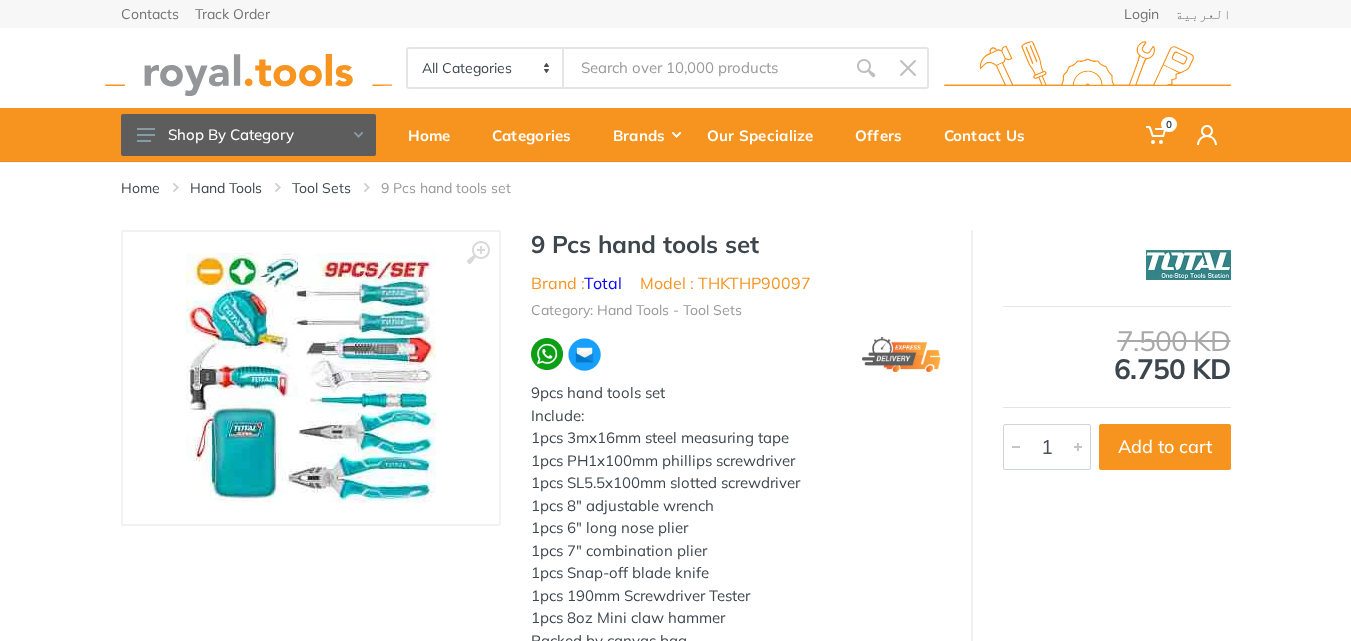 scroll, scrollTop: 0, scrollLeft: 0, axis: both 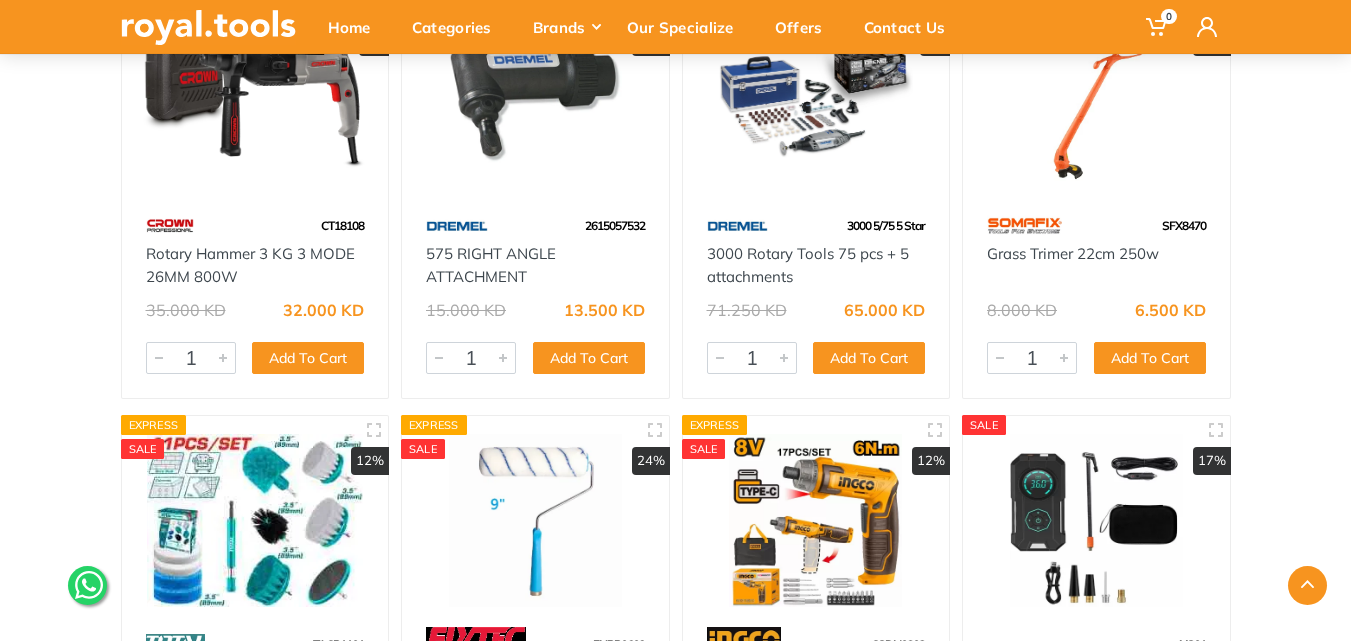 click at bounding box center (1096, 102) 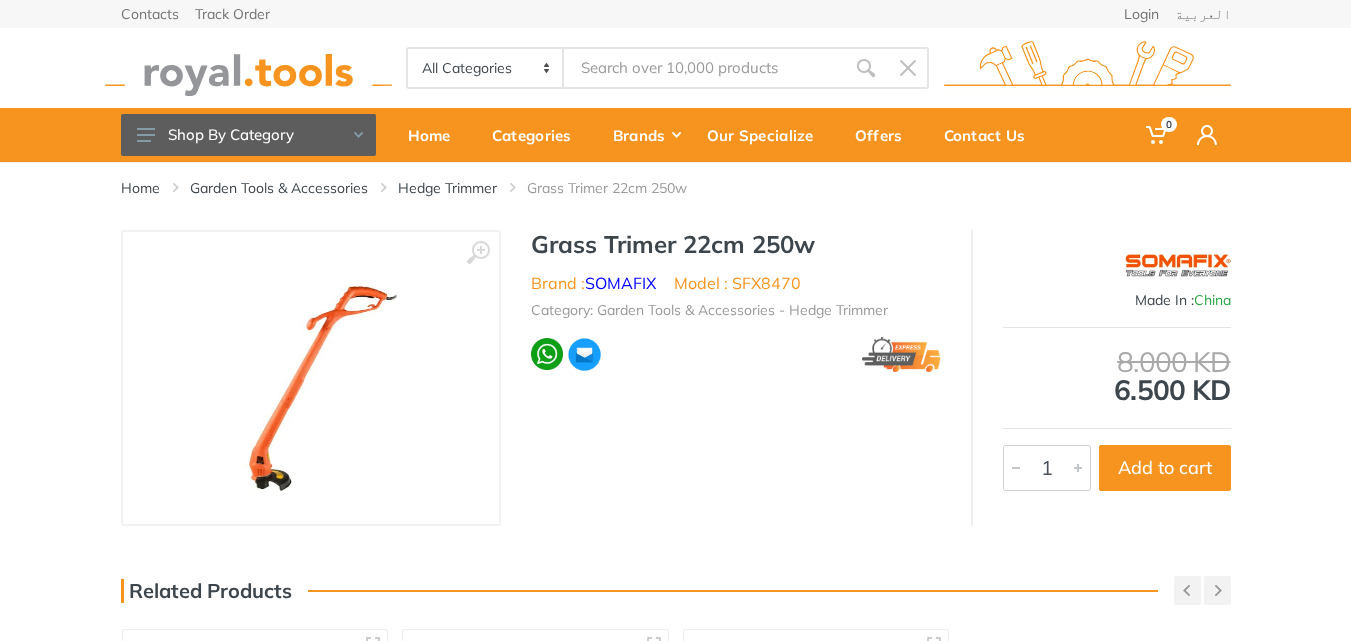 scroll, scrollTop: 0, scrollLeft: 0, axis: both 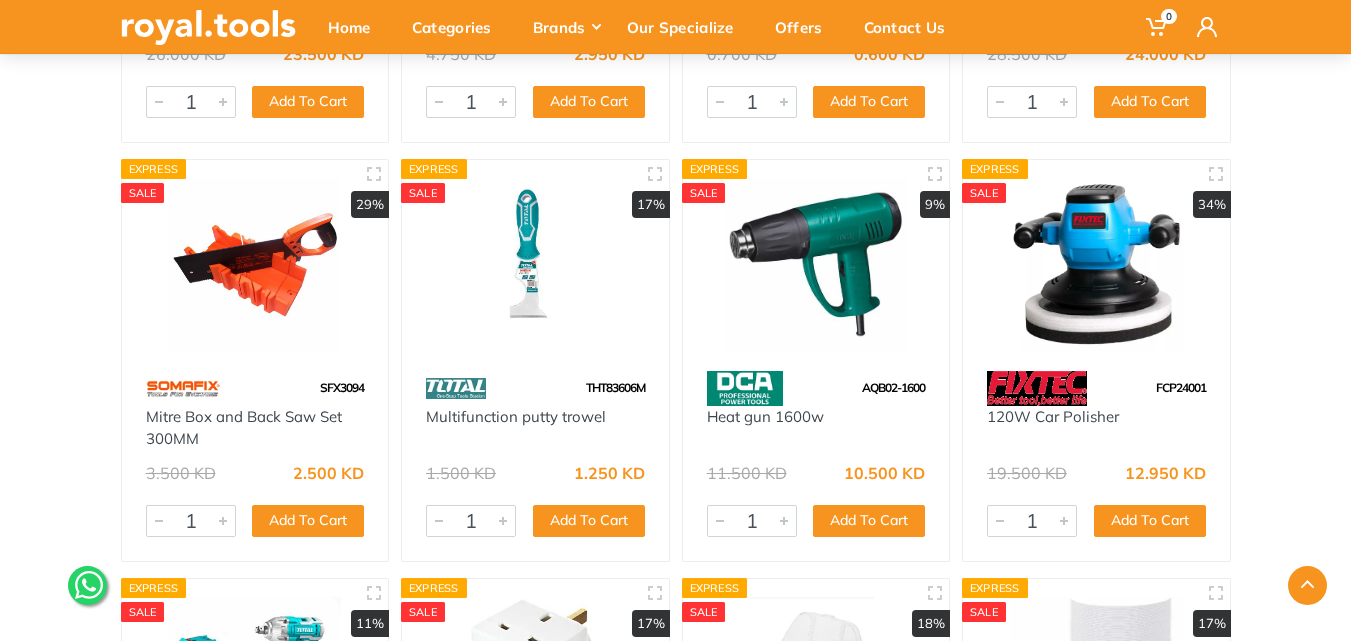 click at bounding box center [255, 264] 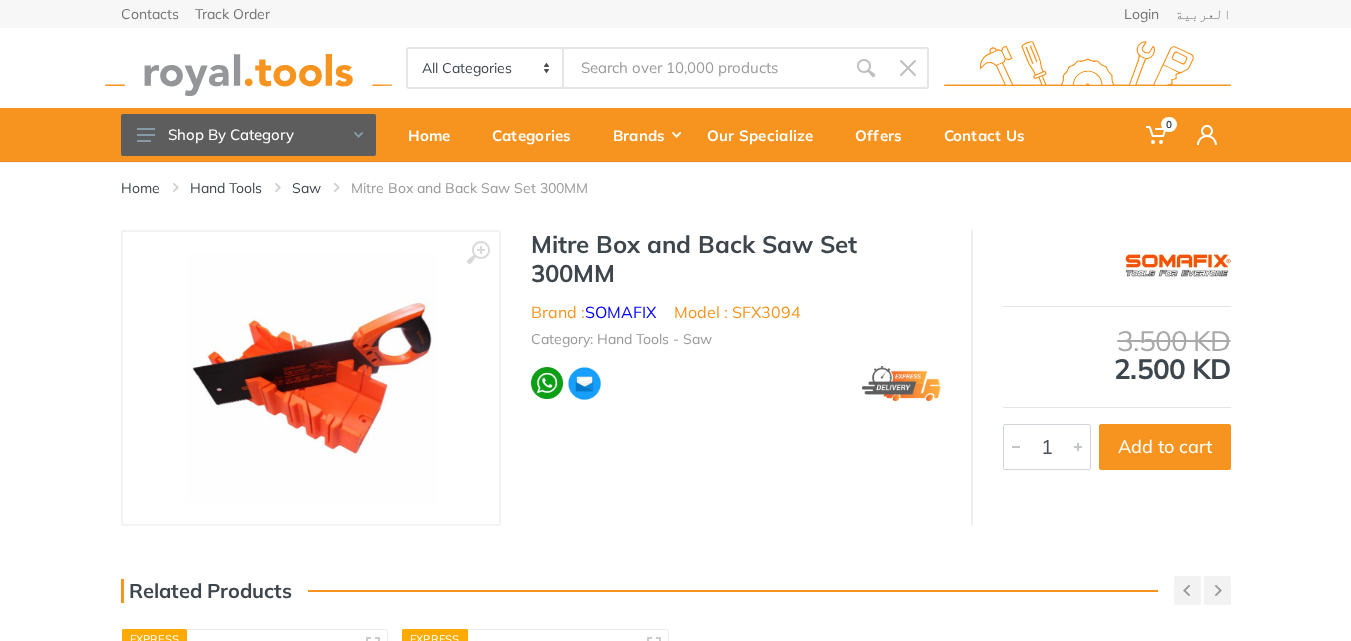 scroll, scrollTop: 0, scrollLeft: 0, axis: both 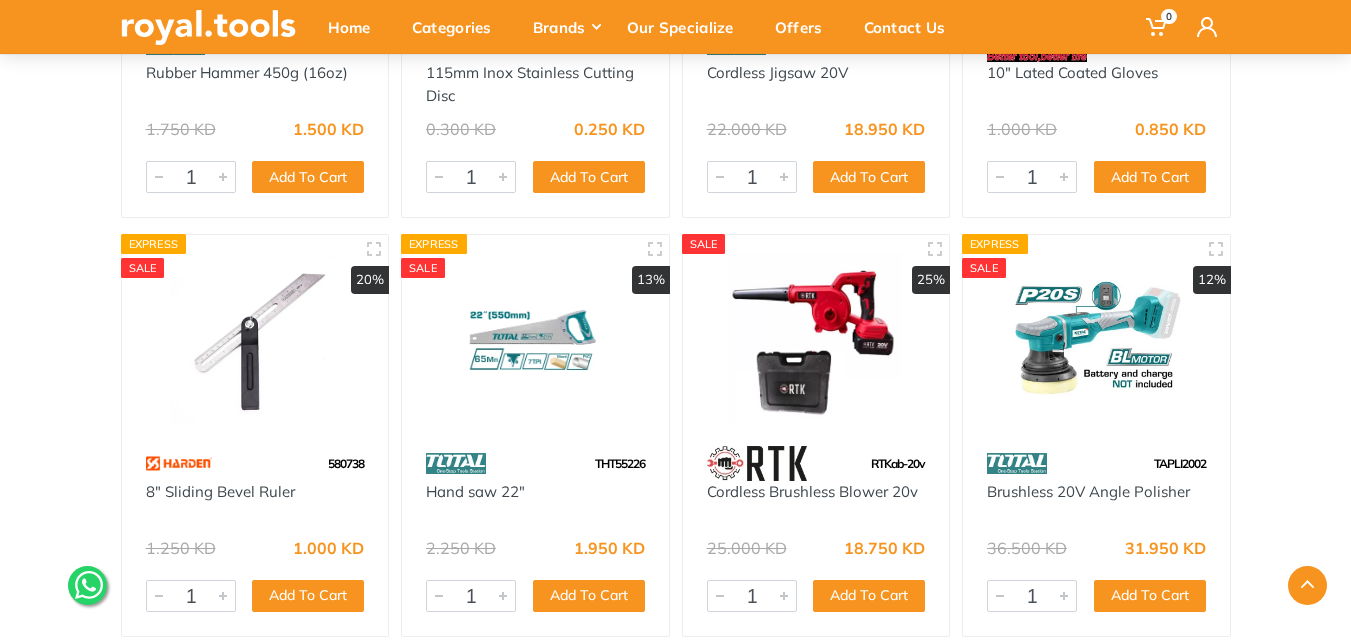 click at bounding box center (816, 339) 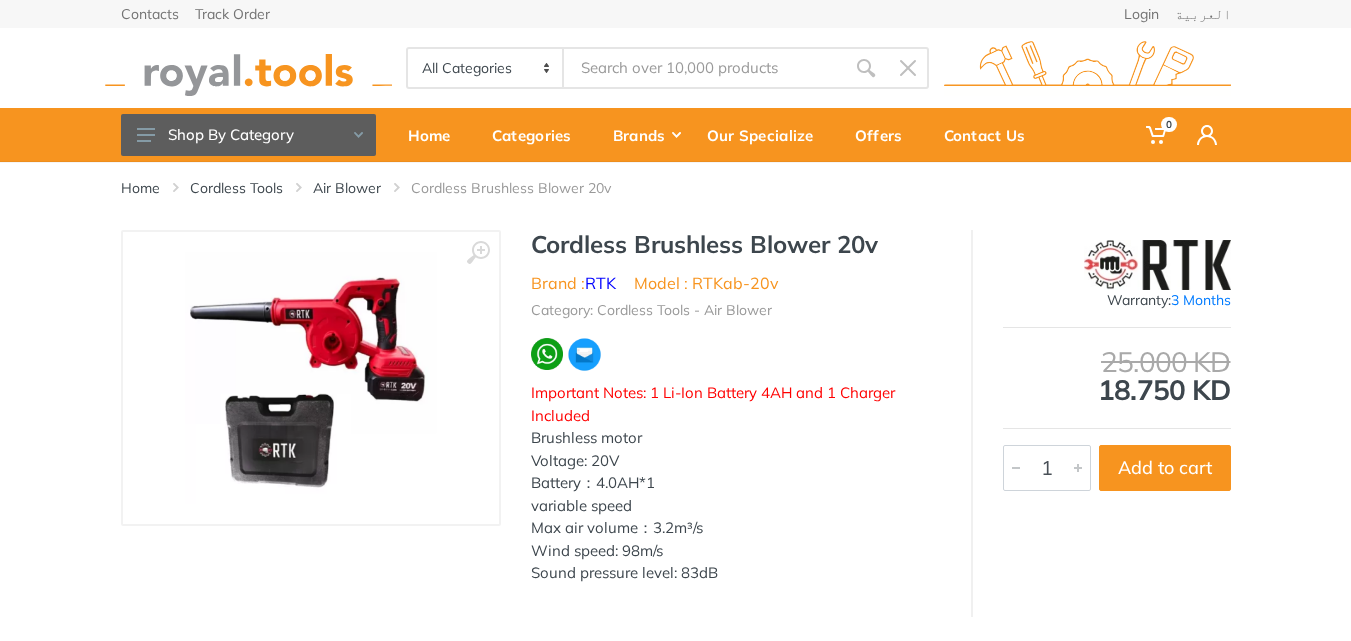 scroll, scrollTop: 0, scrollLeft: 0, axis: both 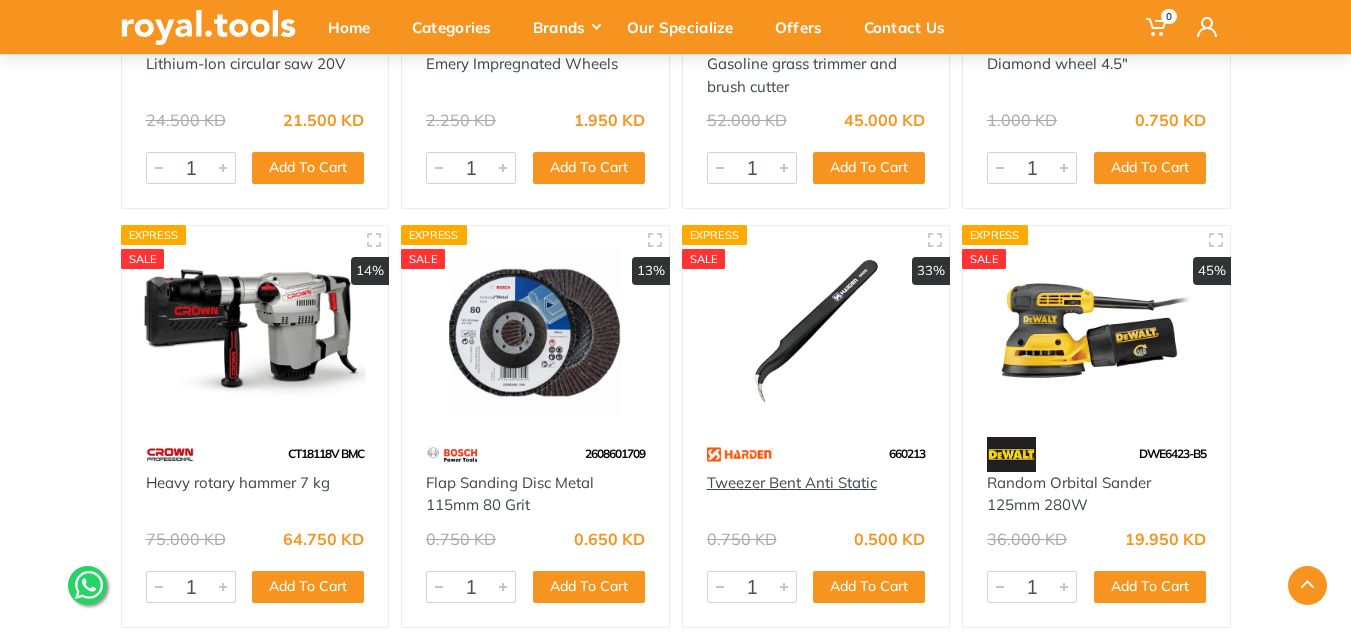 click on "Tweezer Bent Anti Static" at bounding box center [792, 482] 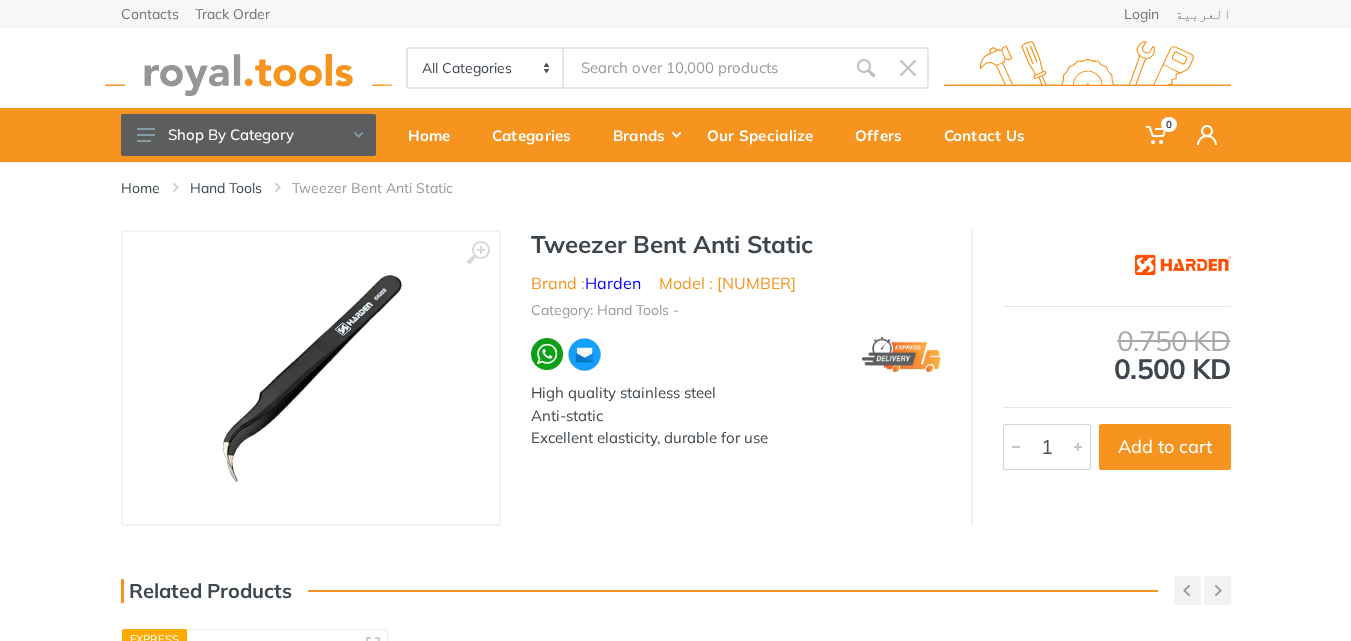 scroll, scrollTop: 0, scrollLeft: 0, axis: both 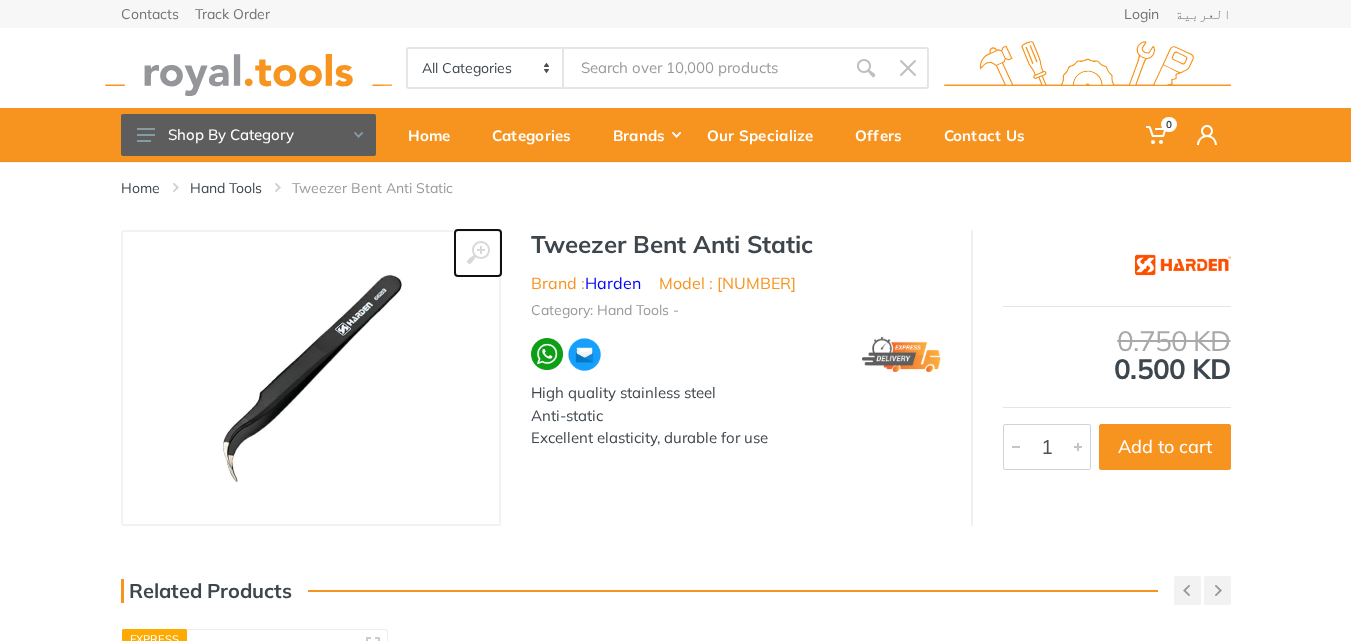 click 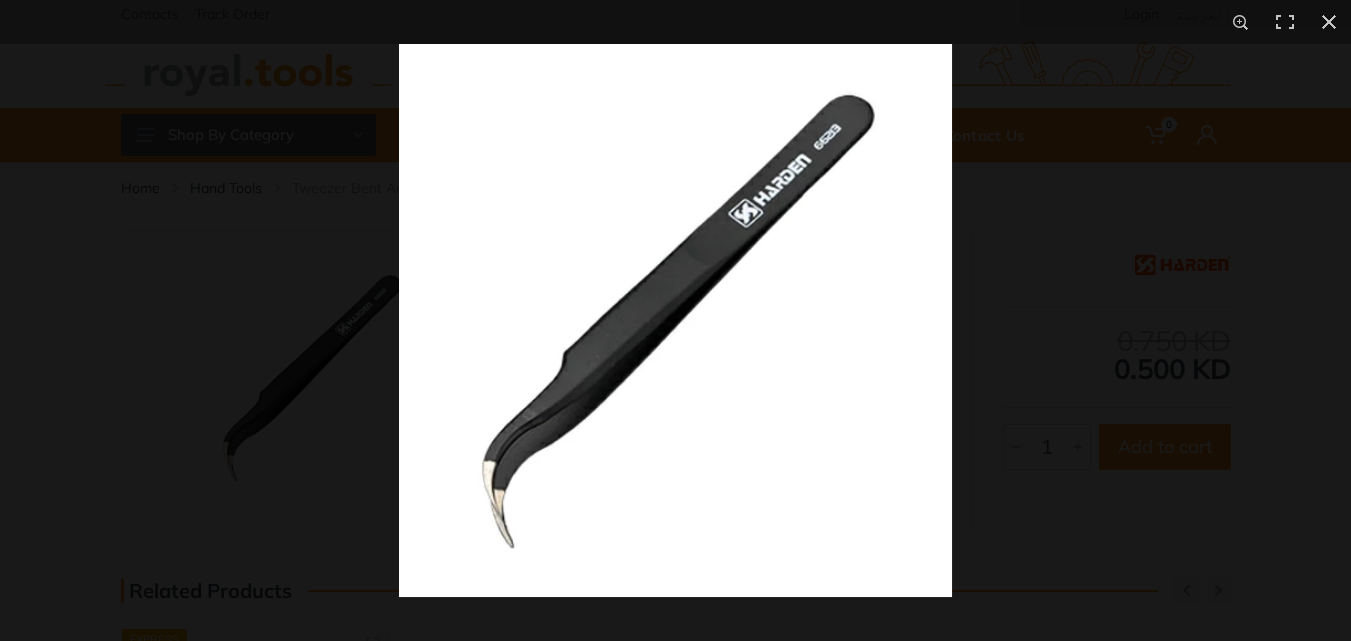 click at bounding box center [675, 320] 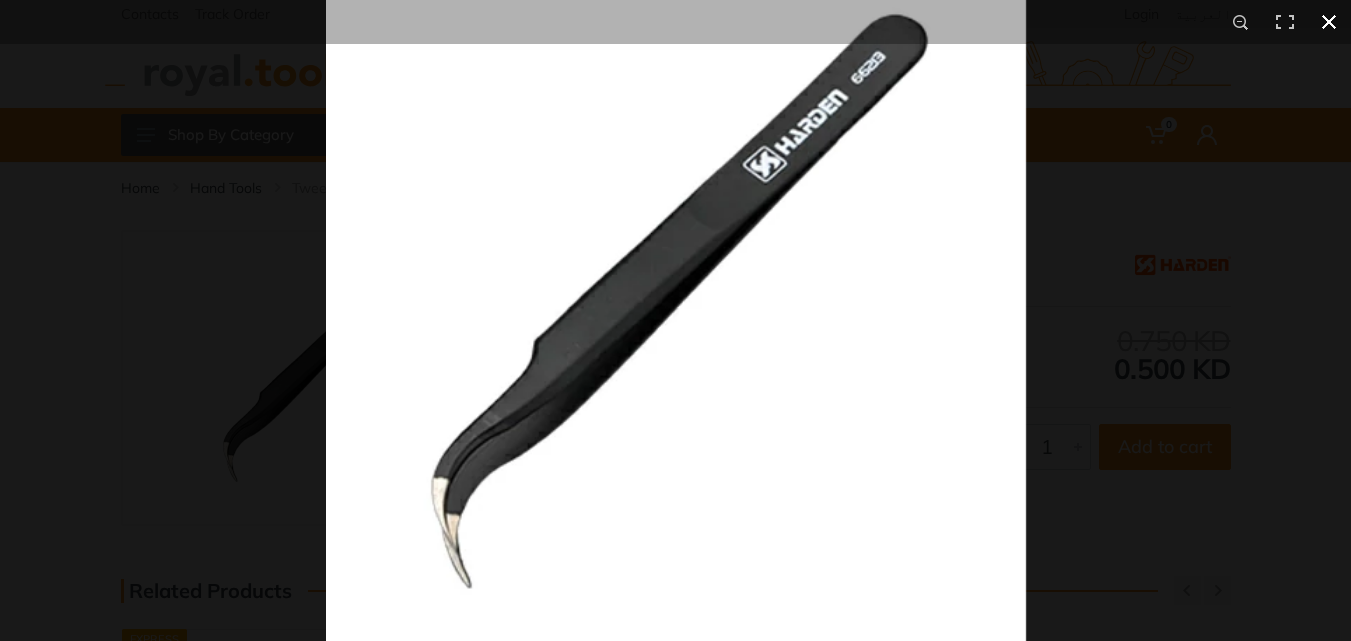 click at bounding box center (1001, 270) 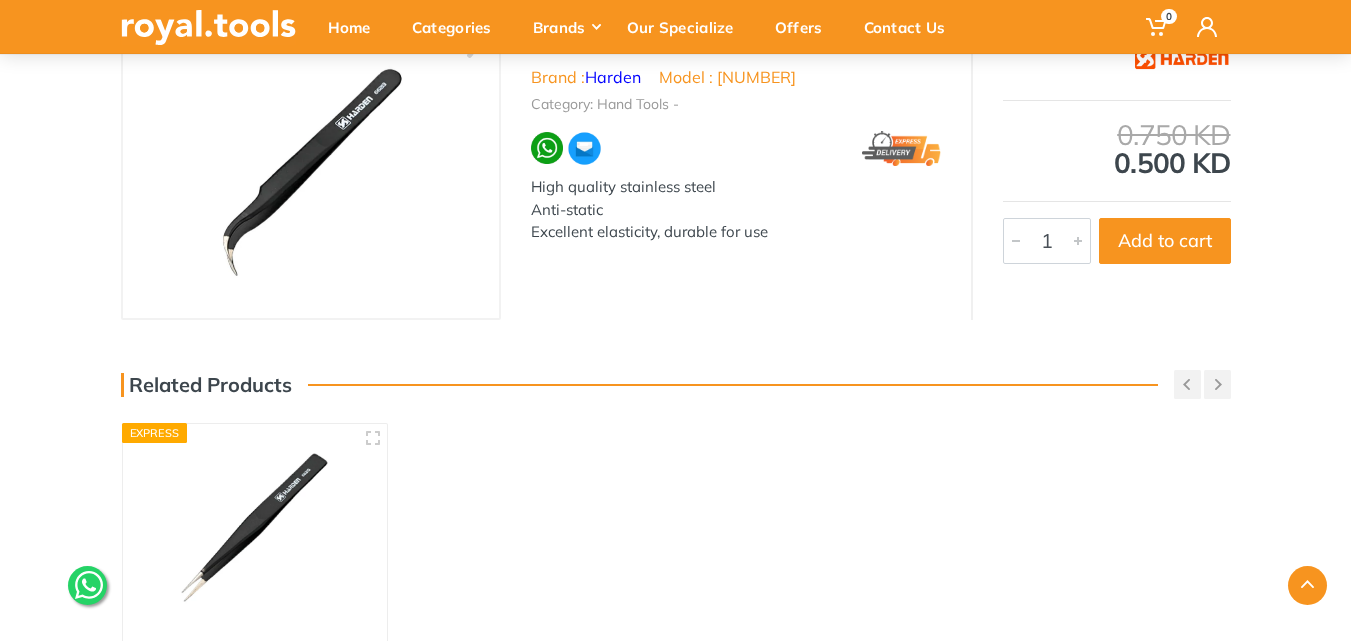 scroll, scrollTop: 200, scrollLeft: 0, axis: vertical 